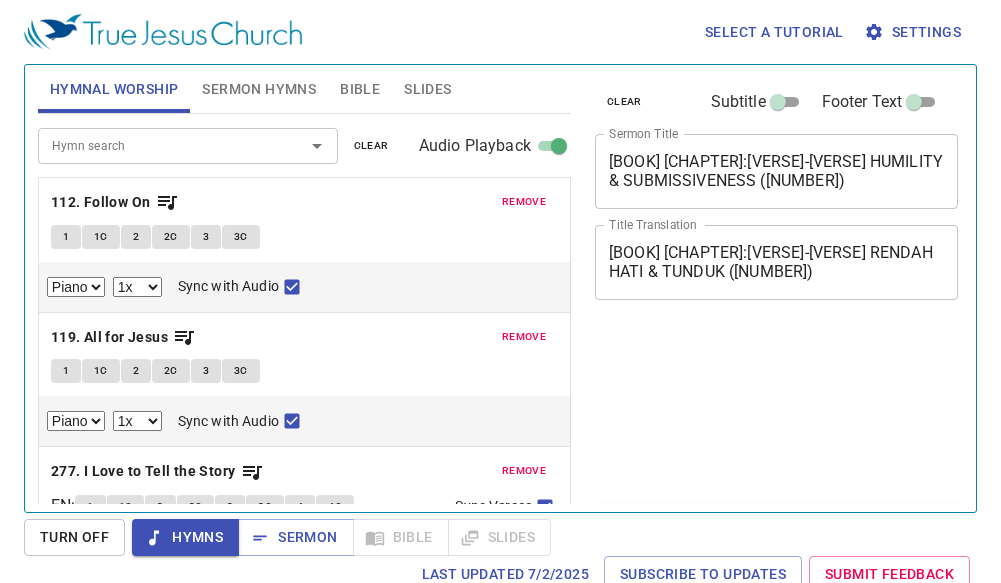 select on "1" 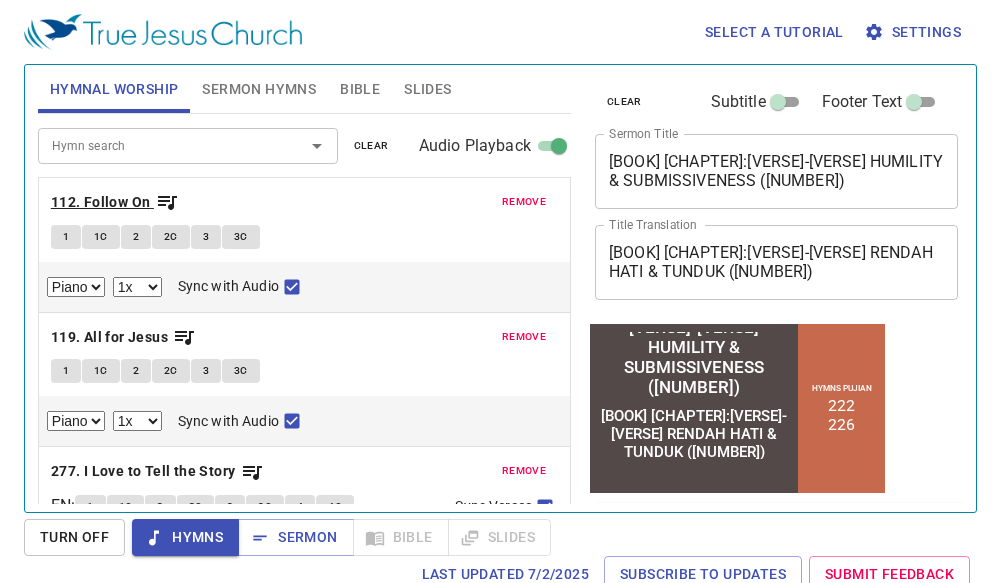 scroll, scrollTop: 0, scrollLeft: 0, axis: both 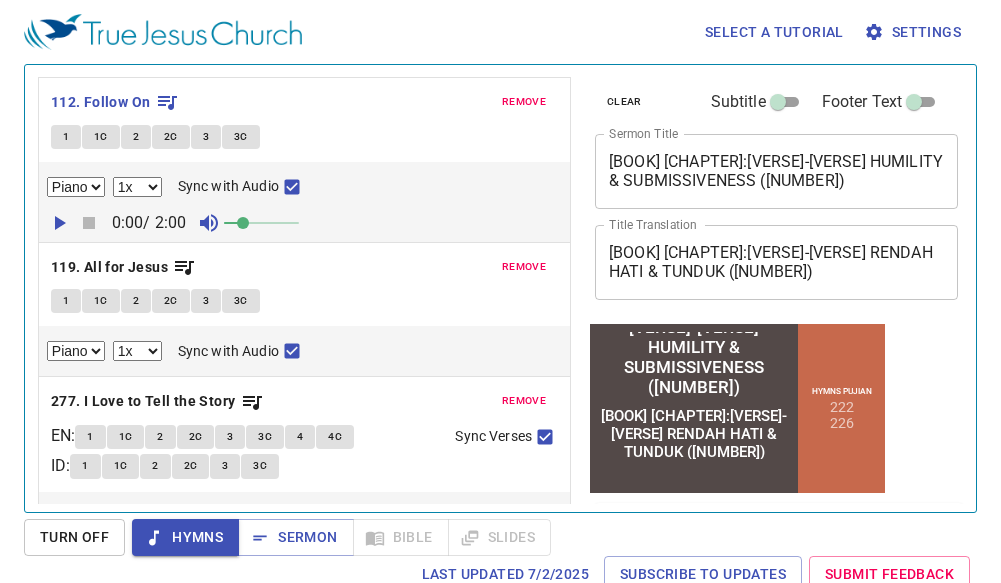 click 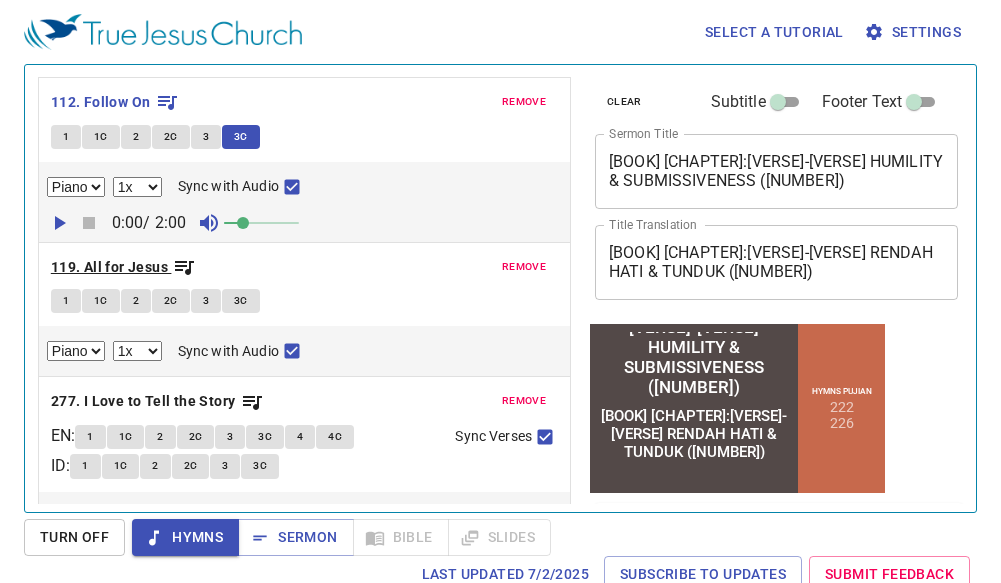 click on "119. All for Jesus" at bounding box center [109, 267] 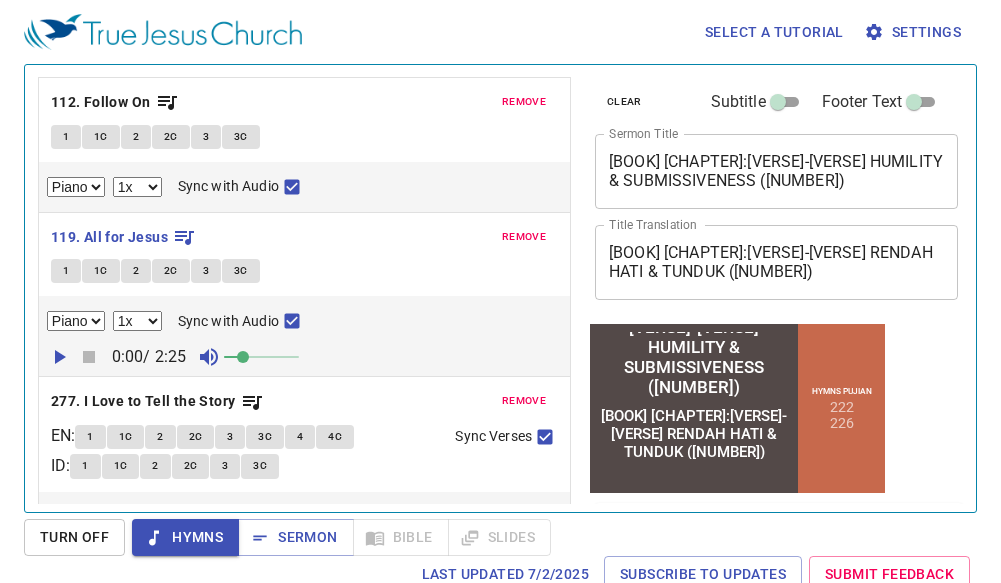 click 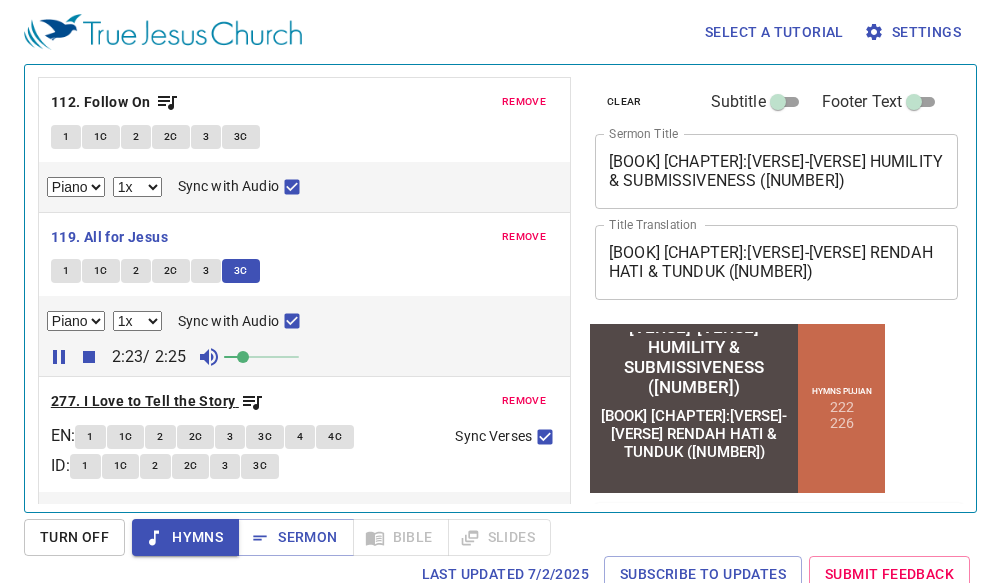click on "277. I Love to Tell the Story" at bounding box center (143, 401) 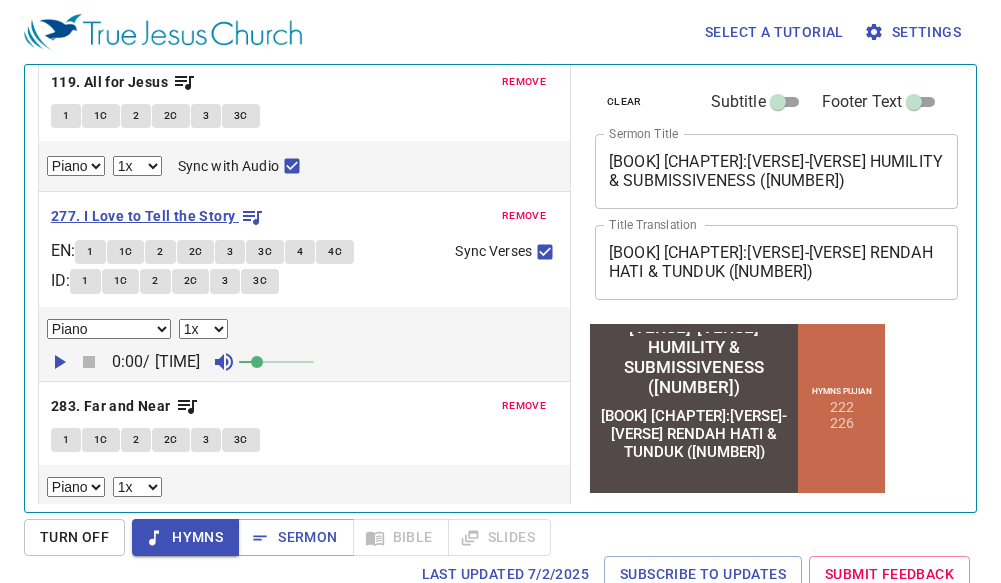 scroll, scrollTop: 300, scrollLeft: 0, axis: vertical 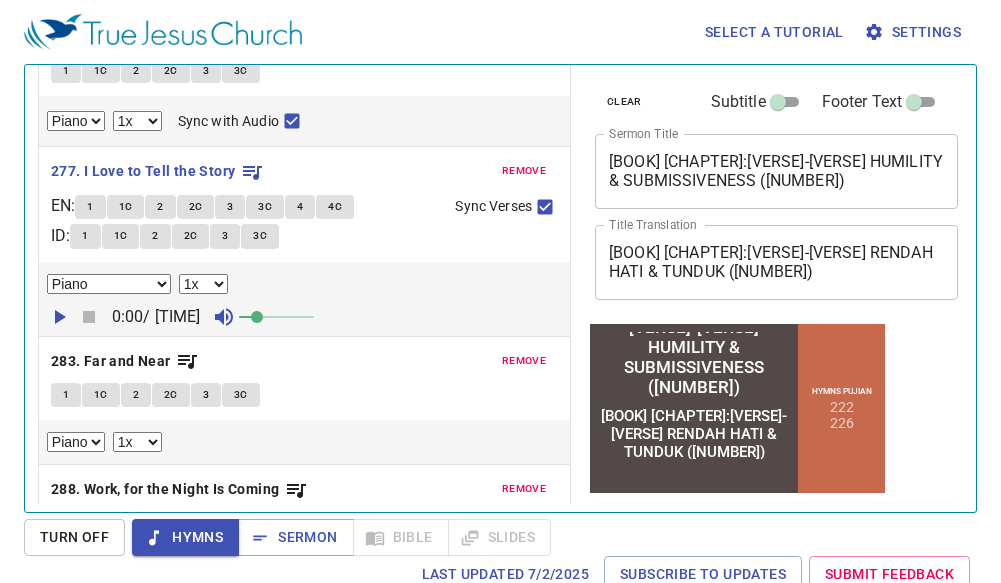 click 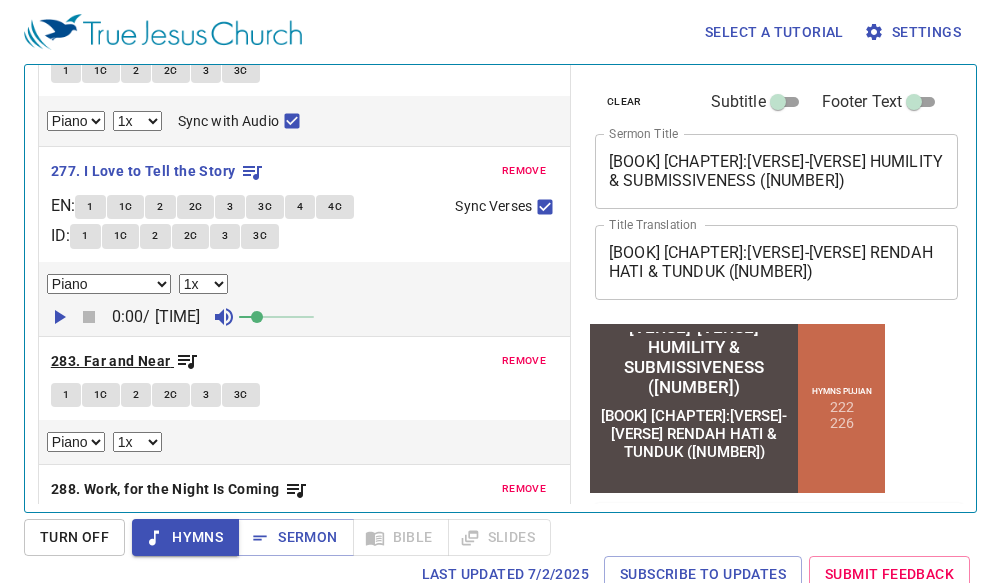 click on "283. Far and Near" at bounding box center (111, 361) 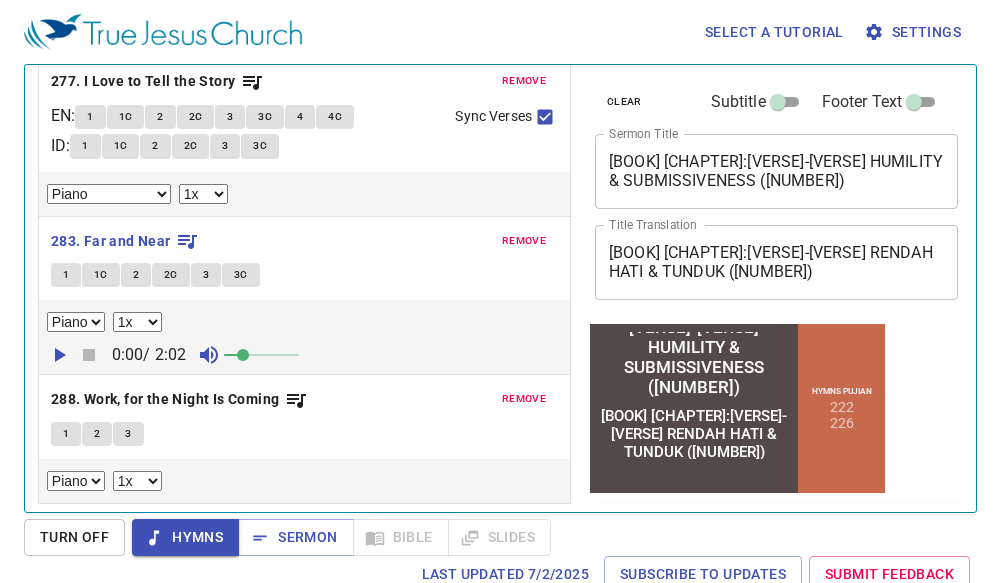 scroll, scrollTop: 0, scrollLeft: 0, axis: both 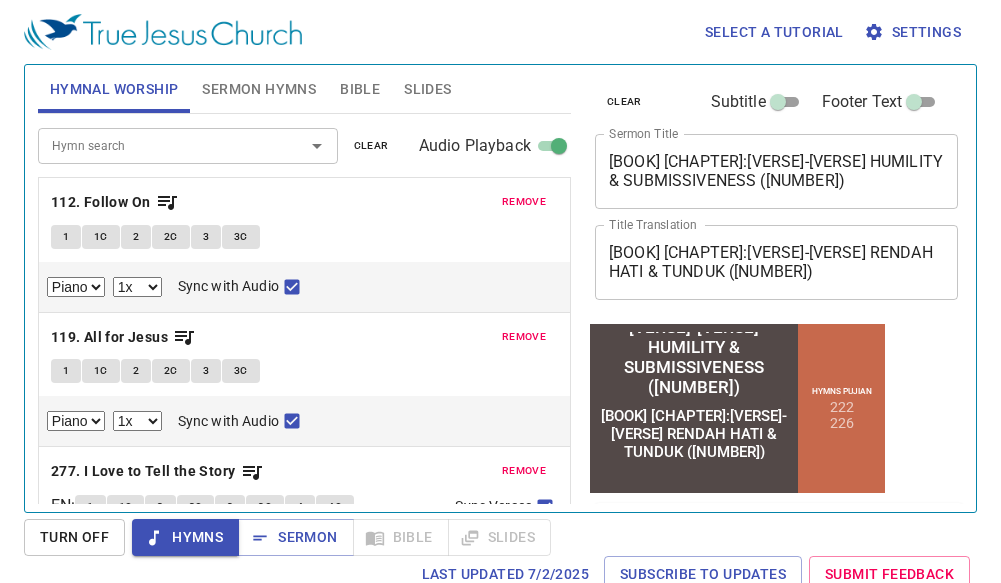 click on "Hymn search" at bounding box center (158, 145) 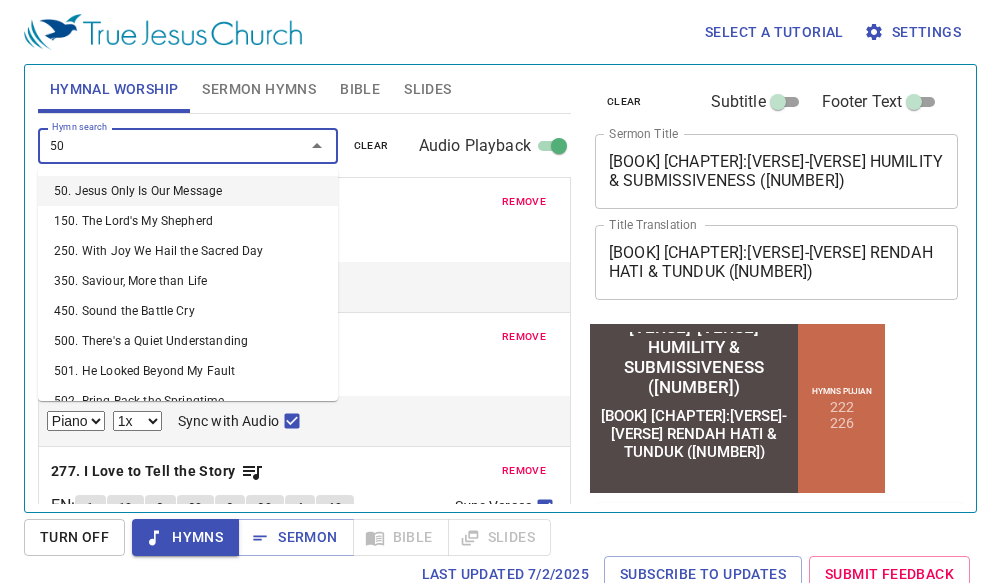 type on "500" 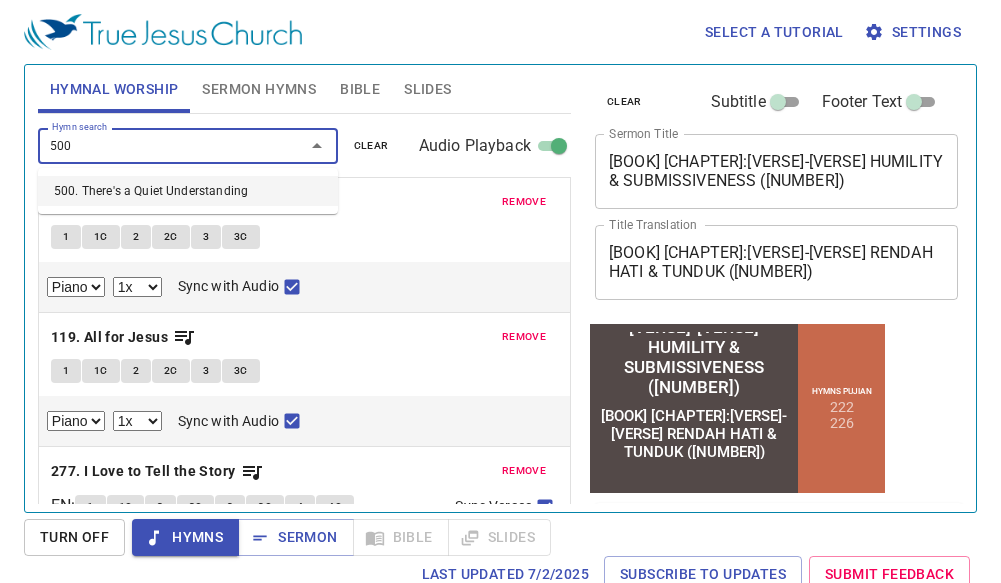 click on "500. There's a Quiet Understanding" at bounding box center (188, 191) 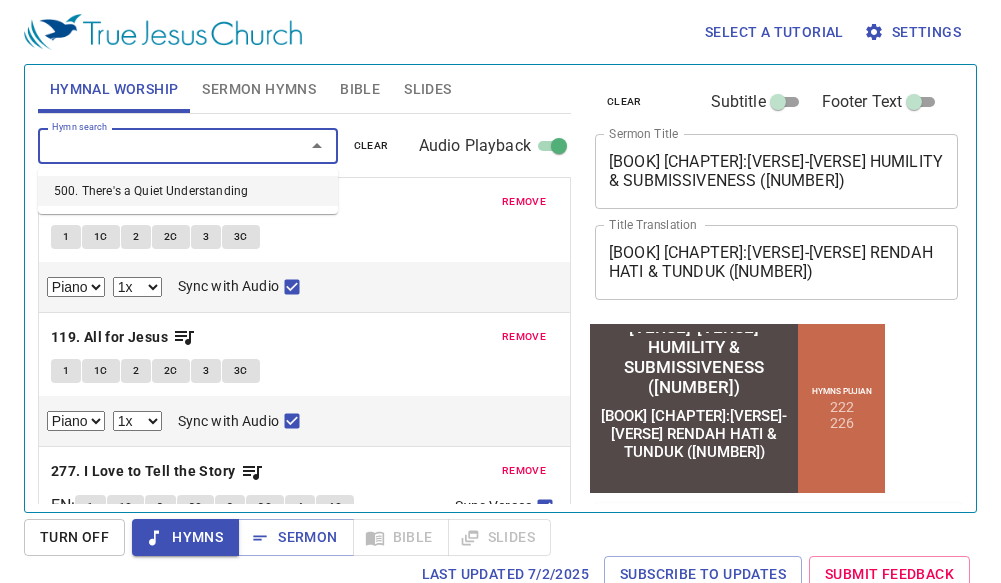 select on "1" 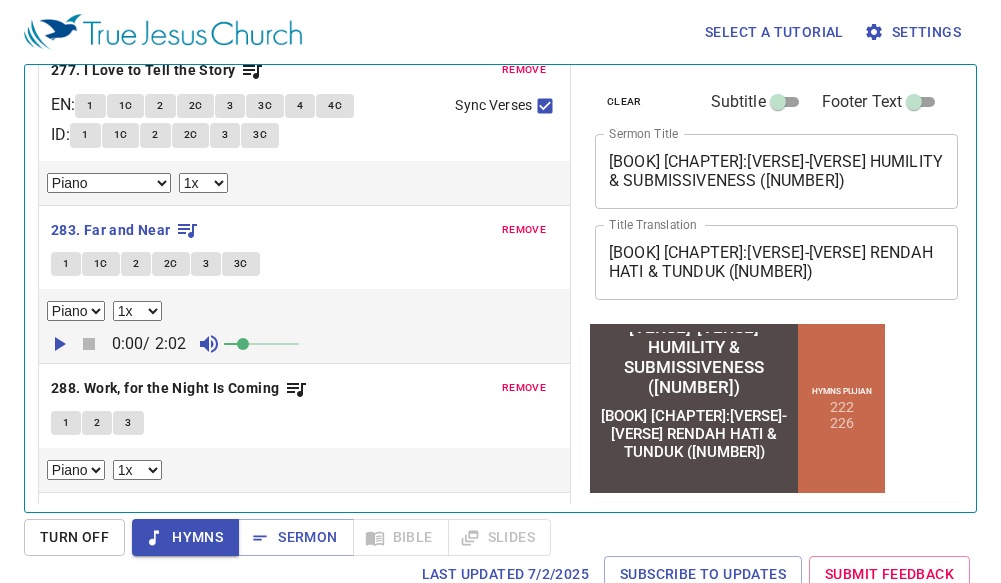 scroll, scrollTop: 494, scrollLeft: 0, axis: vertical 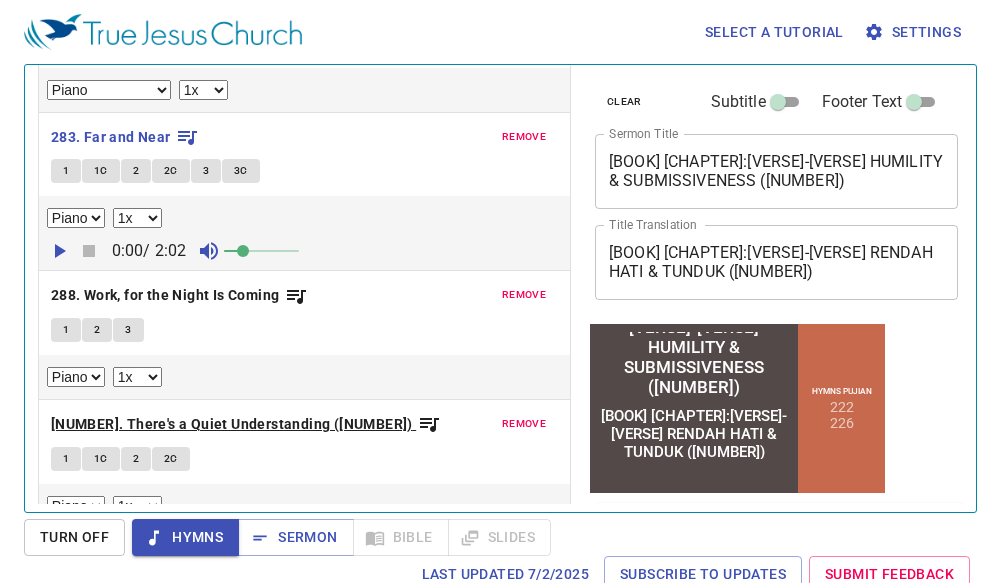 click on "500. There's a Quiet Understanding (432)" at bounding box center (232, 424) 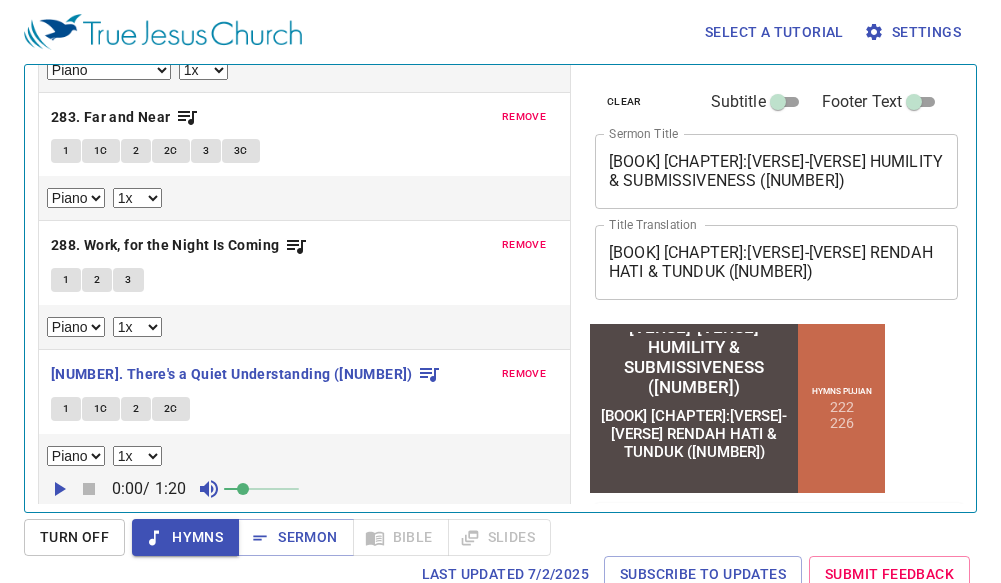 scroll, scrollTop: 519, scrollLeft: 0, axis: vertical 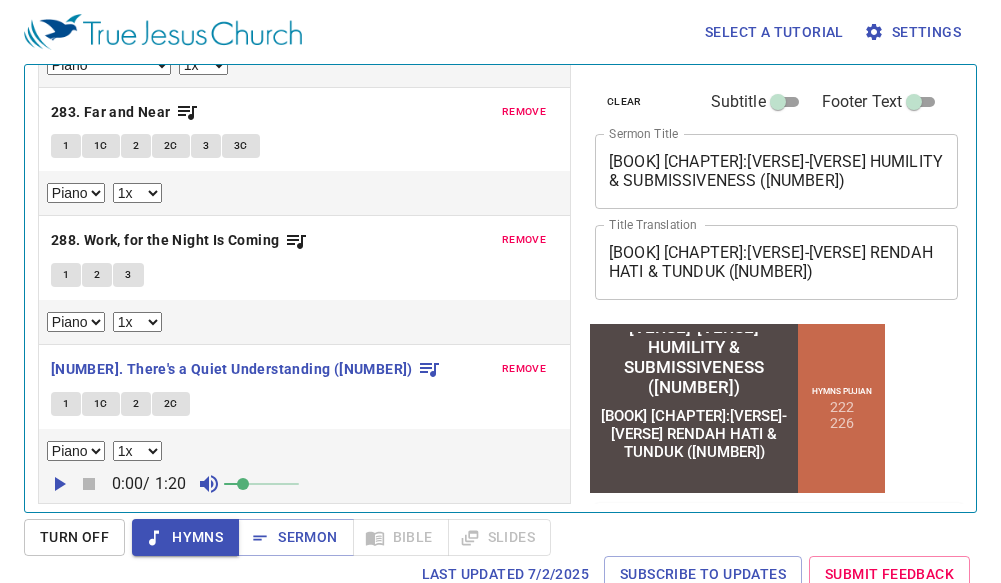 click 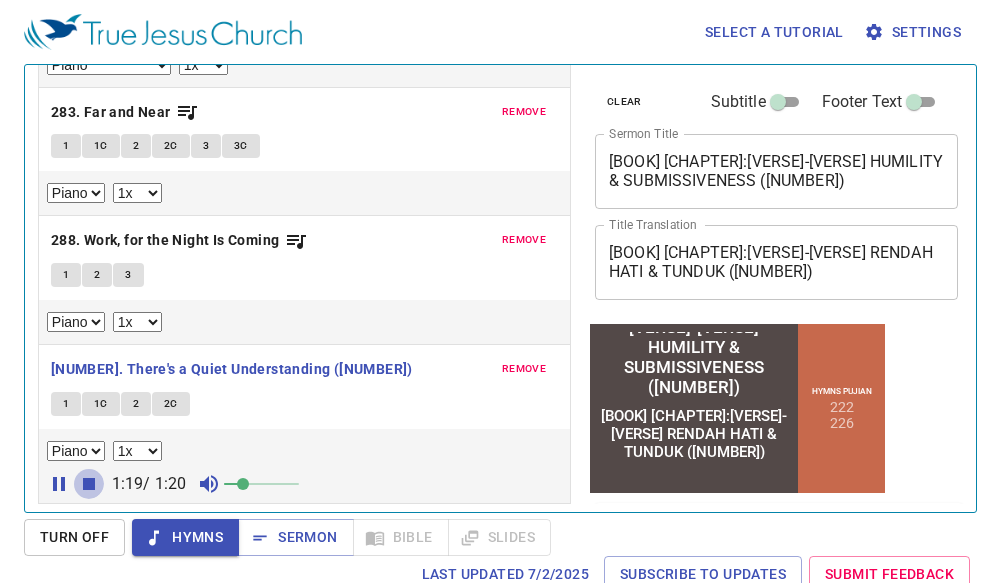 click 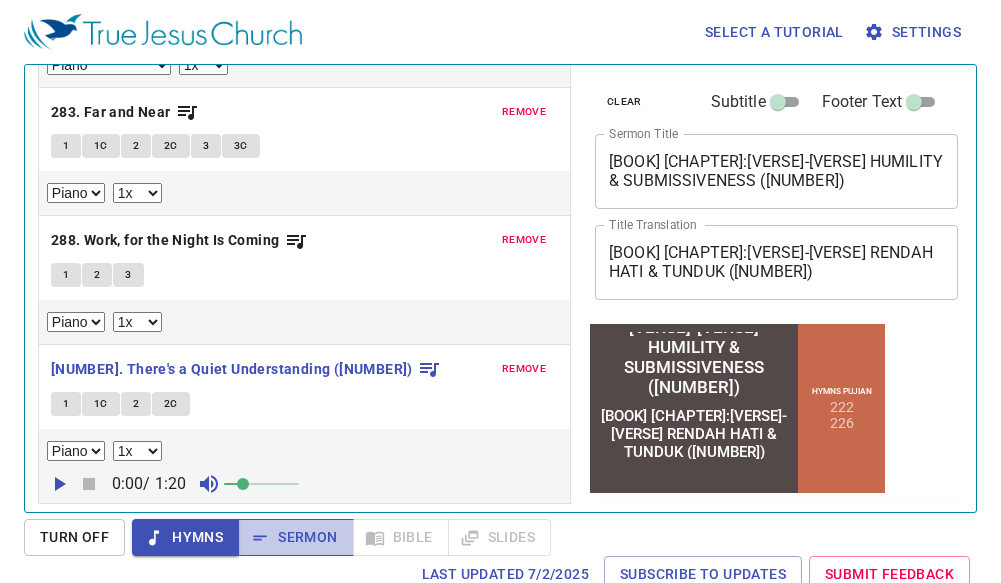 click on "Sermon" at bounding box center [295, 537] 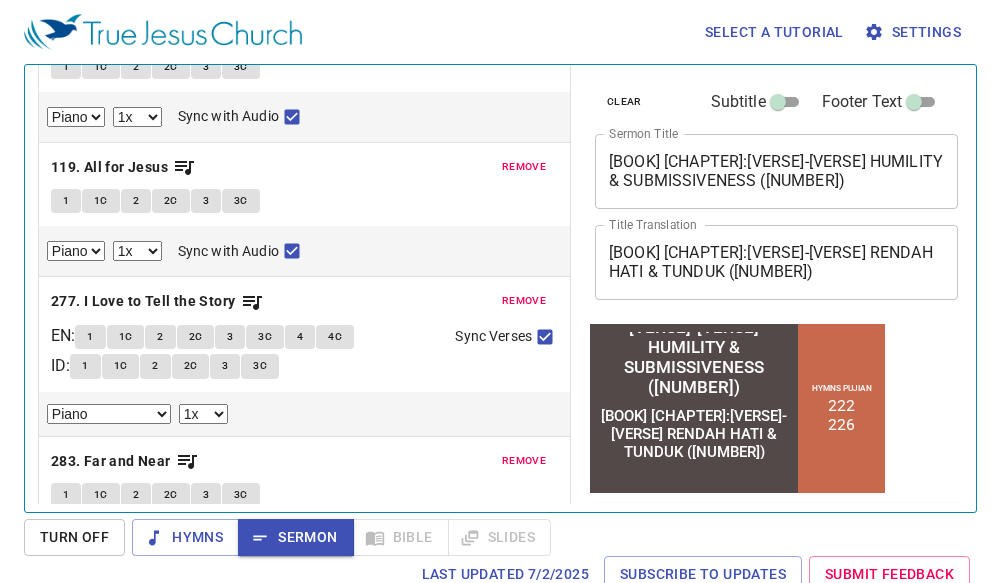 scroll, scrollTop: 0, scrollLeft: 0, axis: both 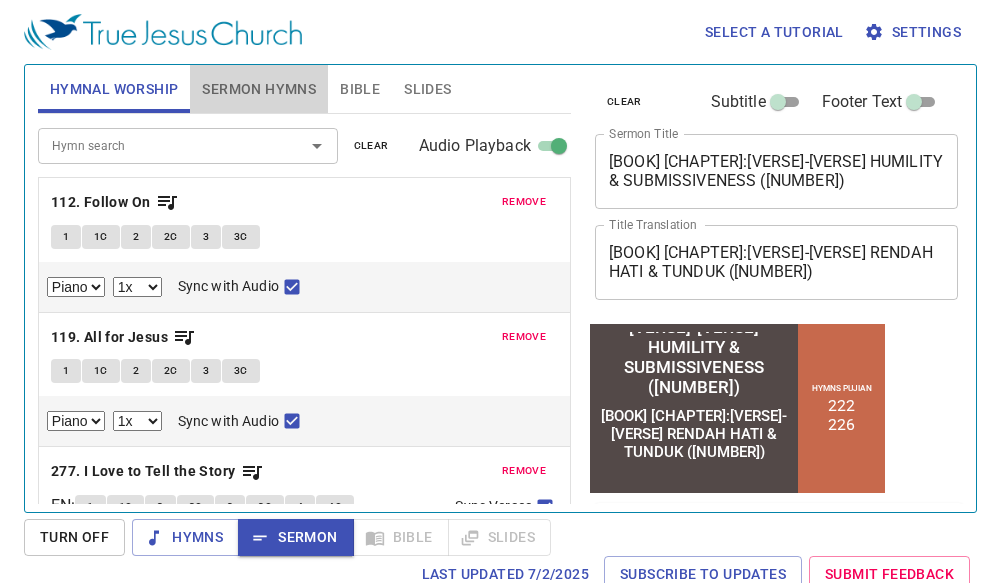 click on "Sermon Hymns" at bounding box center (259, 89) 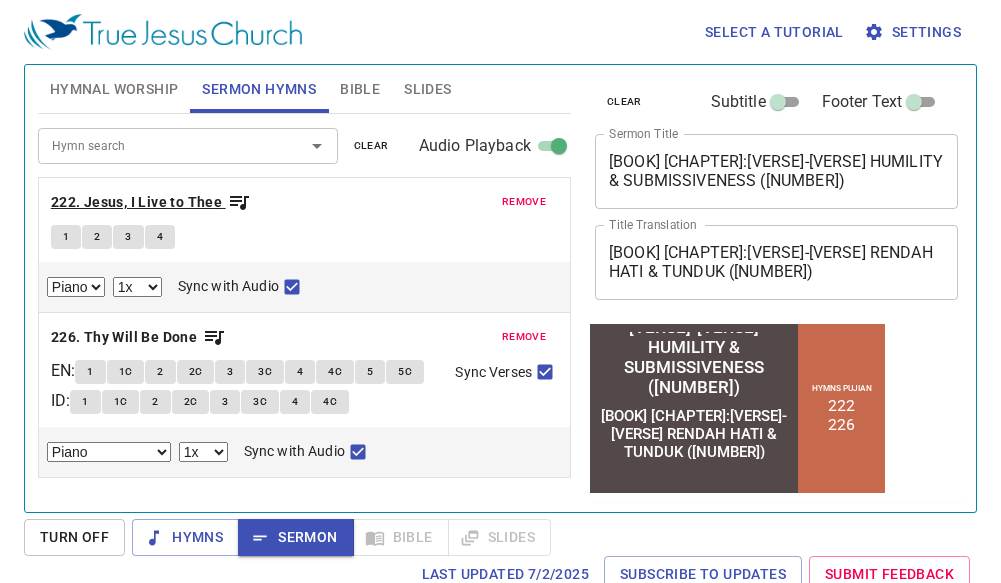 click on "222. Jesus, I Live to Thee" at bounding box center (136, 202) 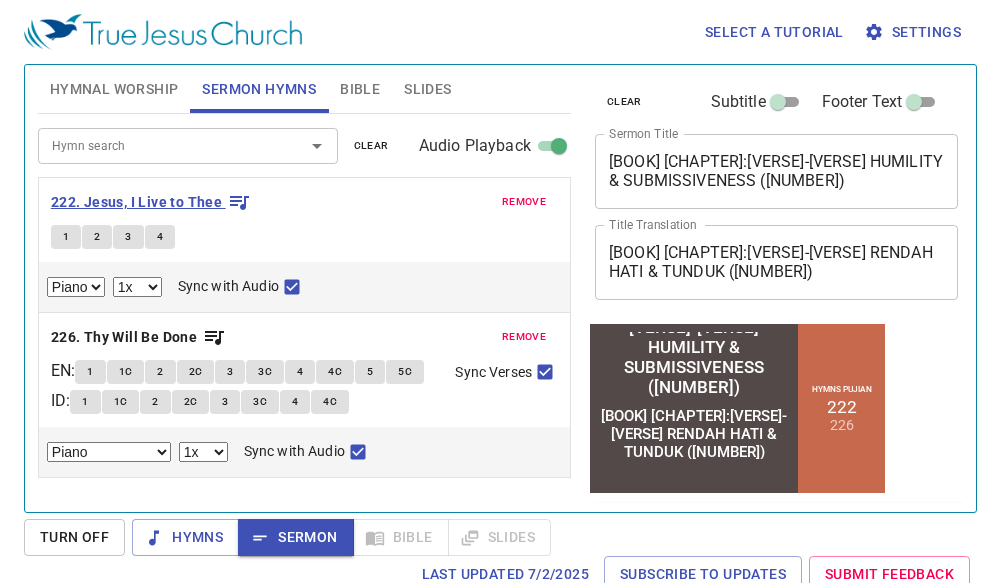 click on "222. Jesus, I Live to Thee" at bounding box center [136, 202] 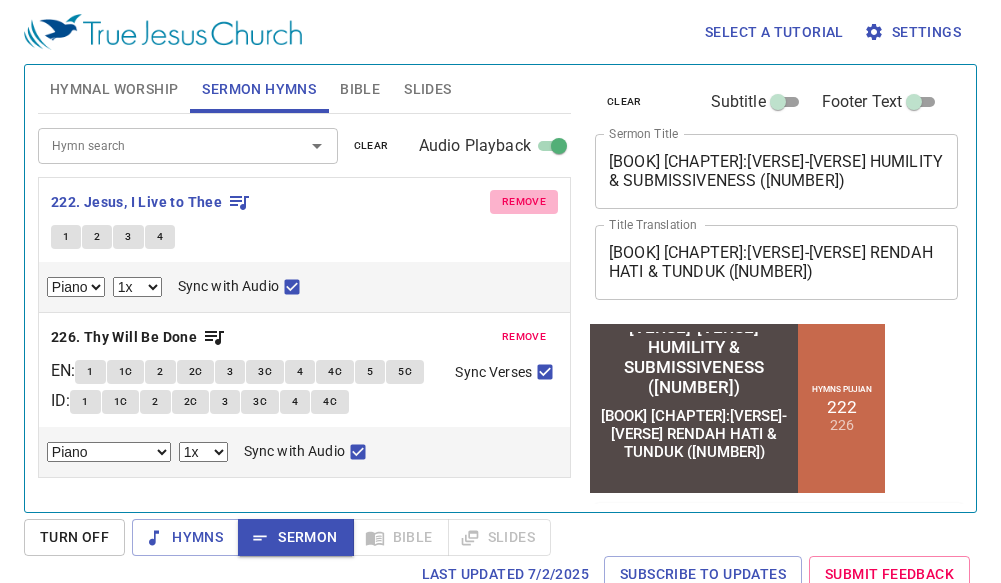 click on "remove" at bounding box center [524, 202] 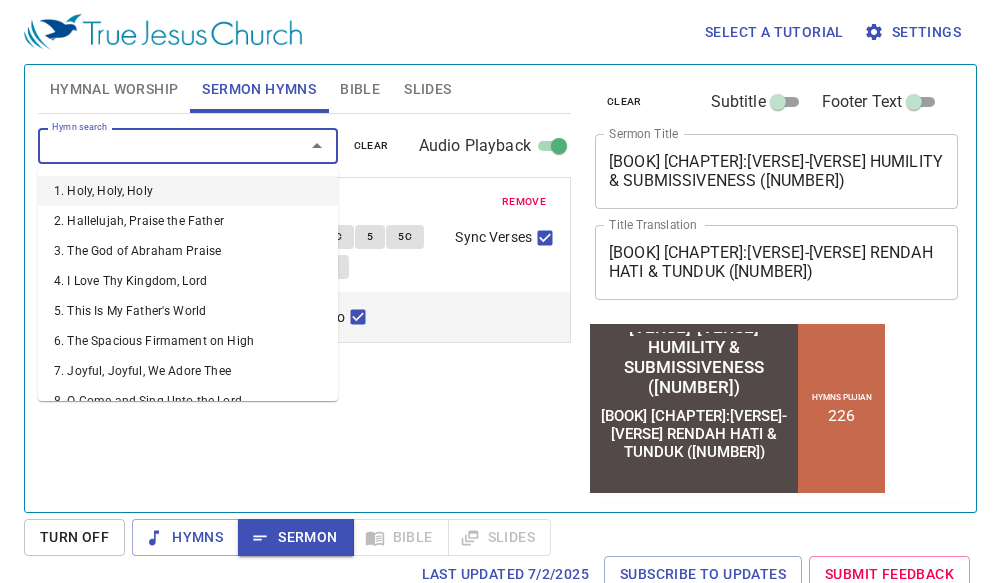 click on "Hymn search" at bounding box center [158, 145] 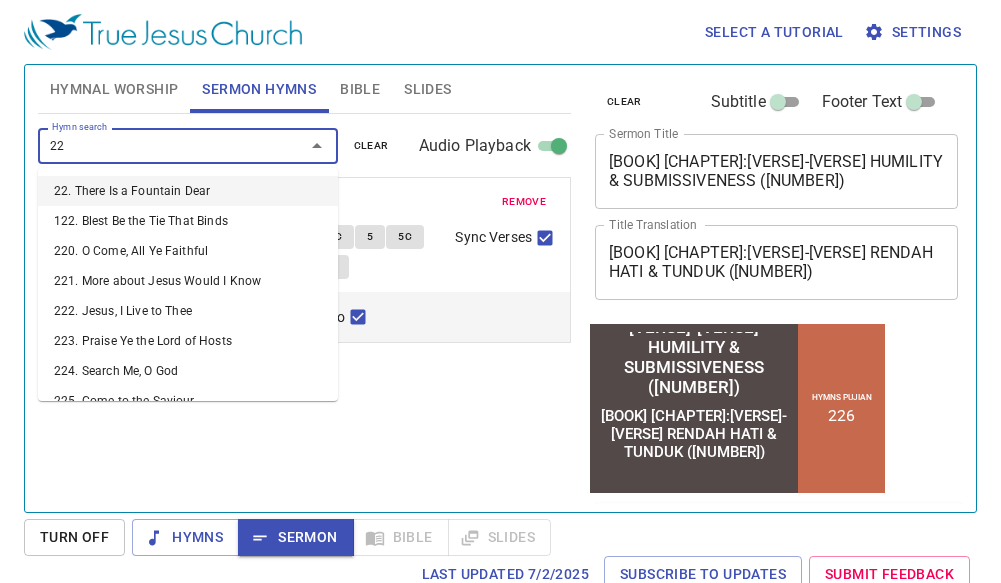 type on "[NUMBER]" 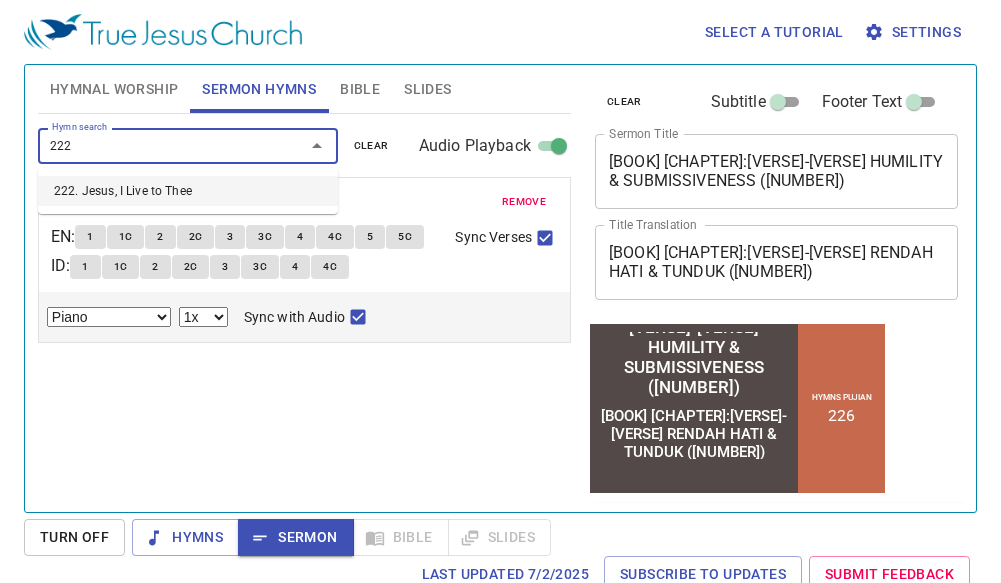 click on "222. Jesus, I Live to Thee" at bounding box center [188, 191] 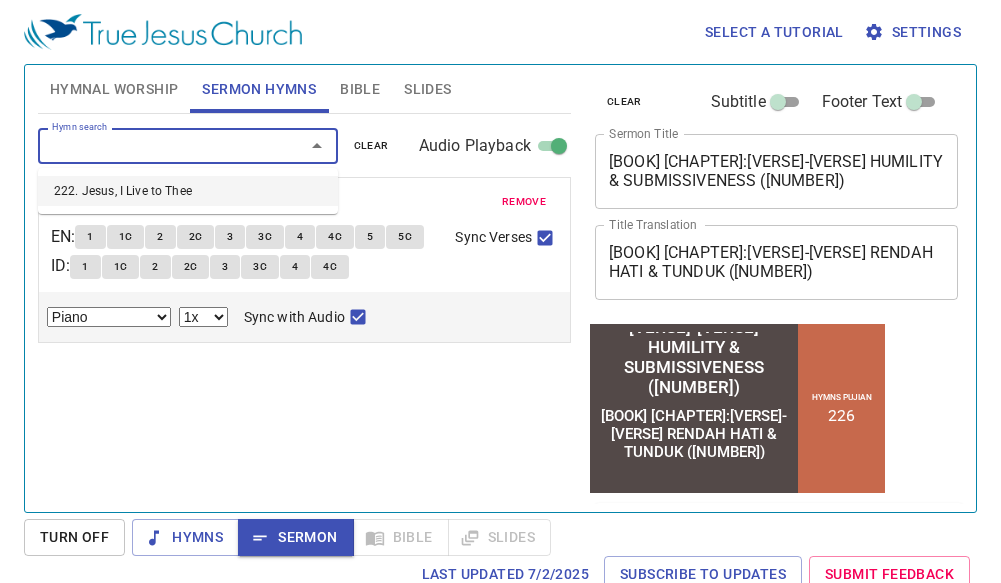 select on "1" 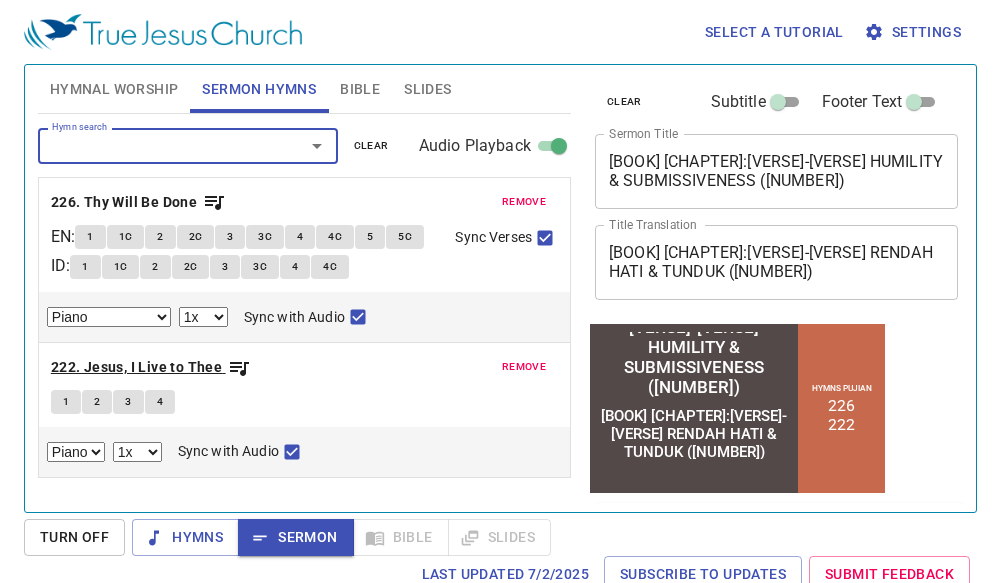 click on "222. Jesus, I Live to Thee" at bounding box center (136, 367) 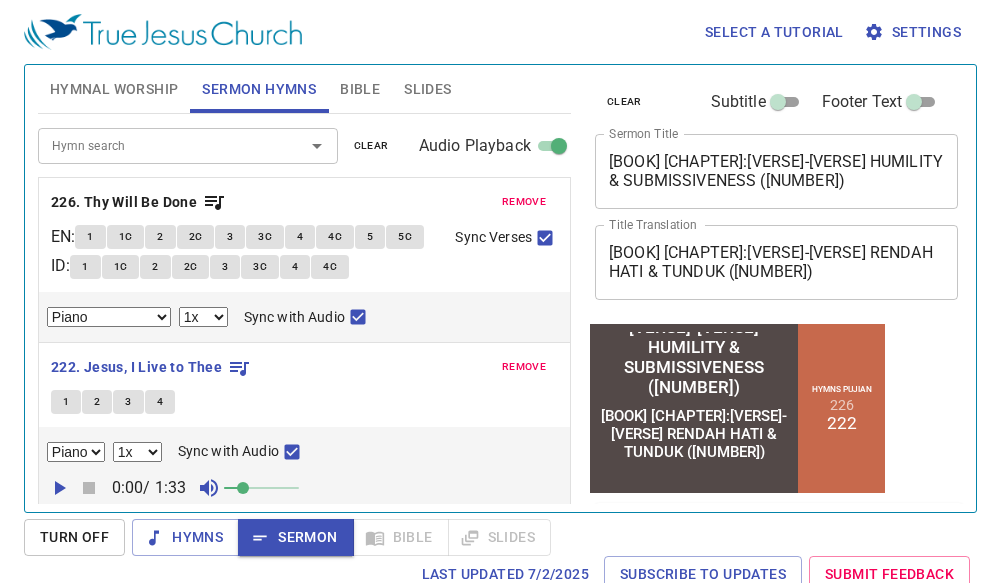 scroll, scrollTop: 29, scrollLeft: 0, axis: vertical 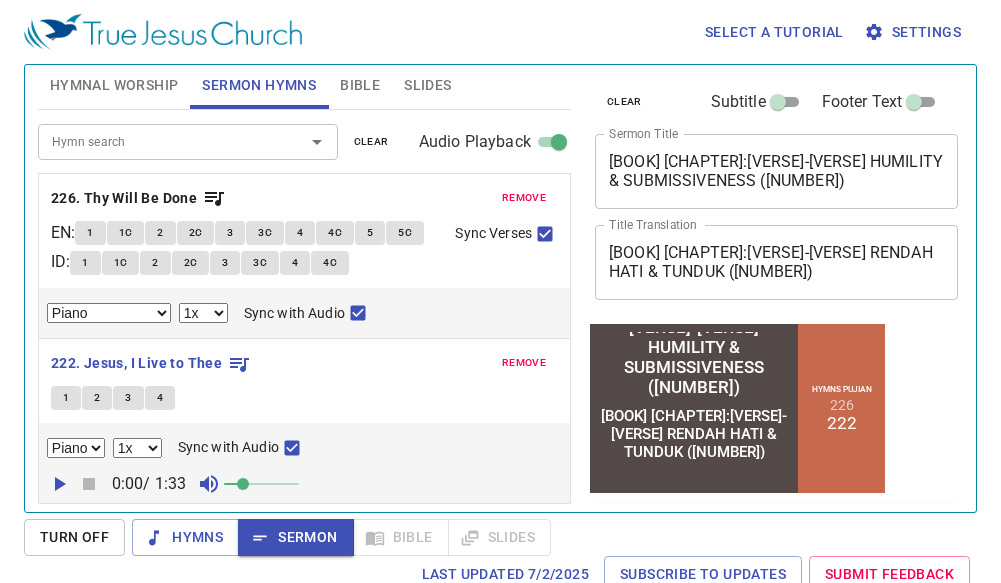 click on "remove" at bounding box center (524, 198) 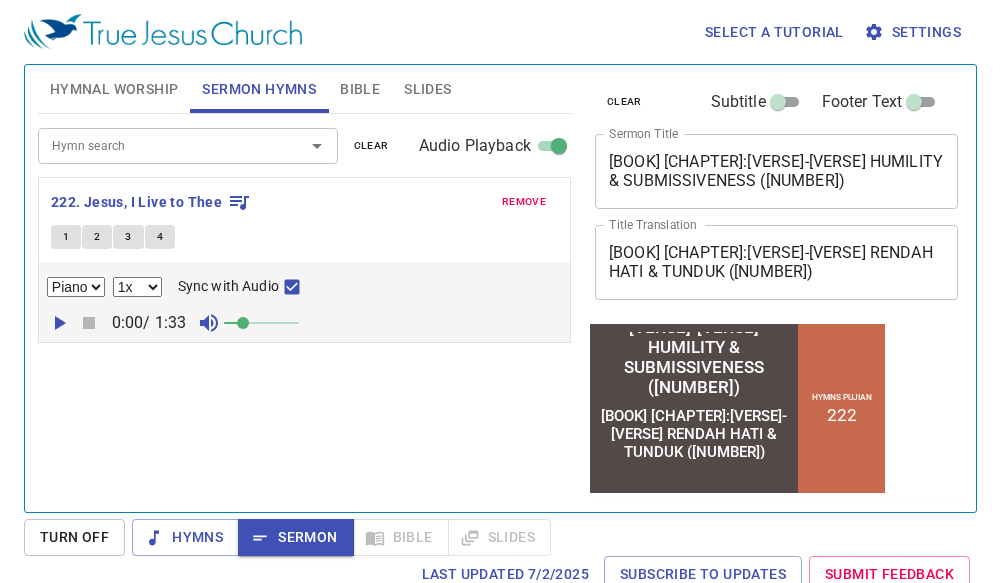 scroll, scrollTop: 0, scrollLeft: 0, axis: both 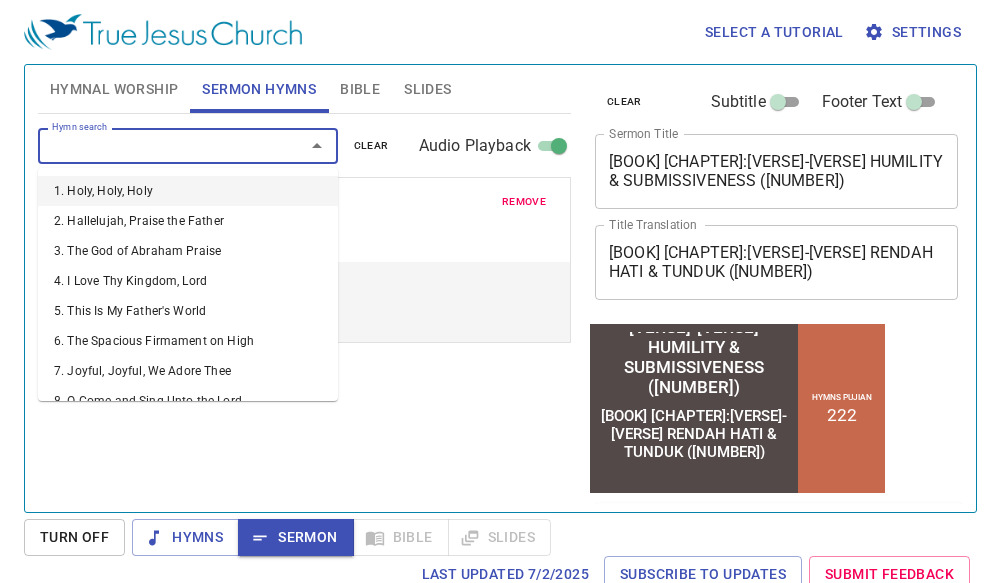 click on "Hymn search" at bounding box center [158, 145] 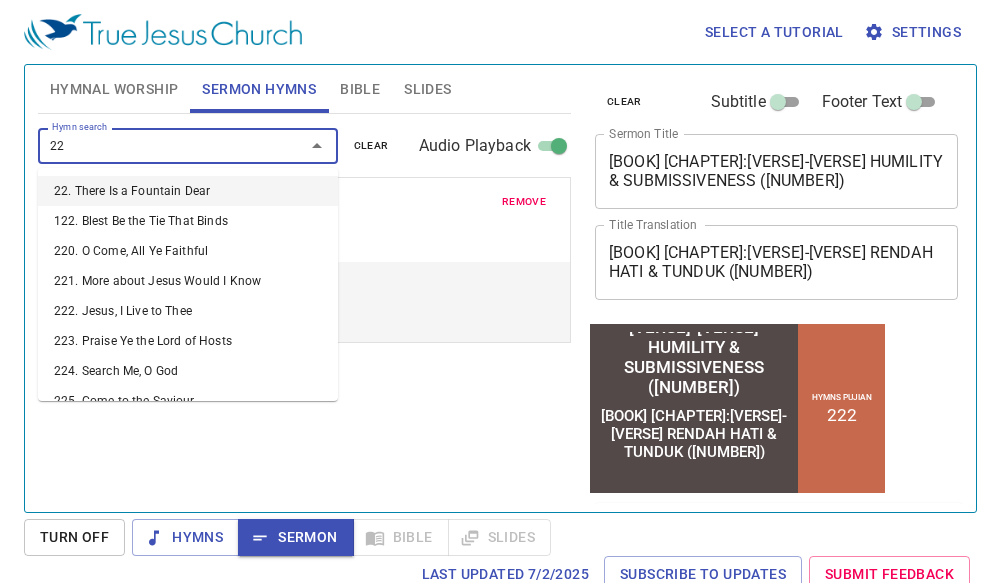 type on "[NUMBER]" 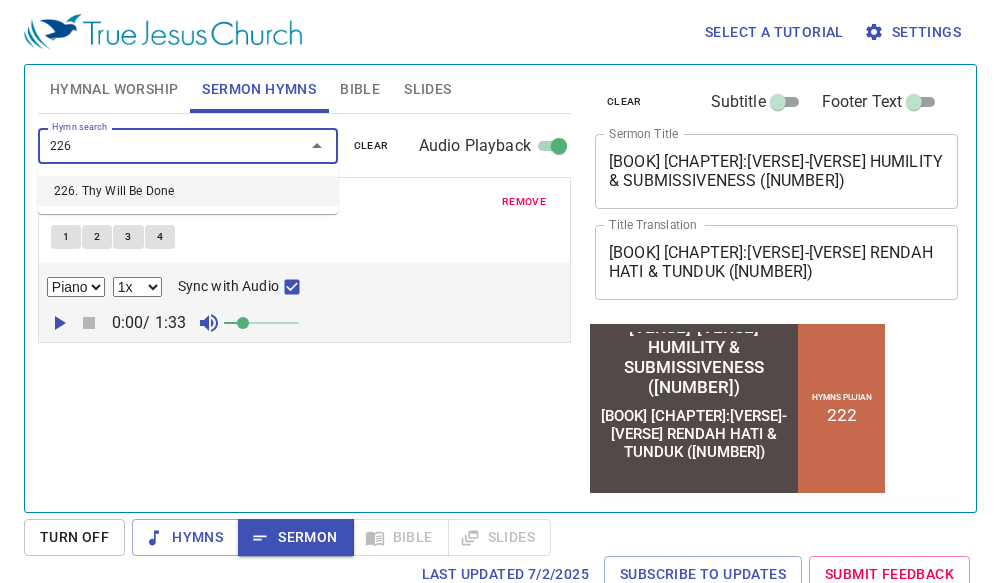 click on "226. Thy Will Be Done" at bounding box center (188, 191) 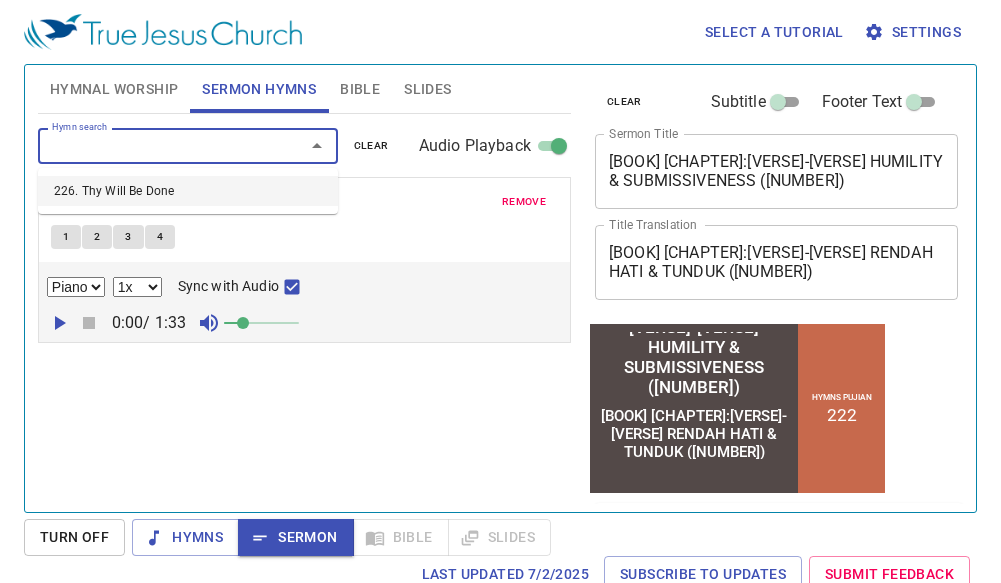 select on "1" 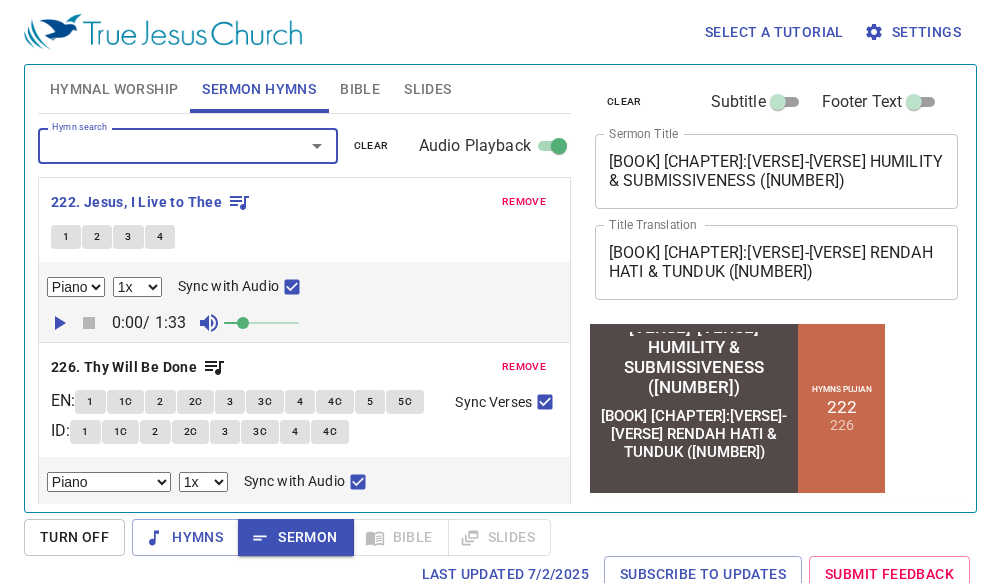 click 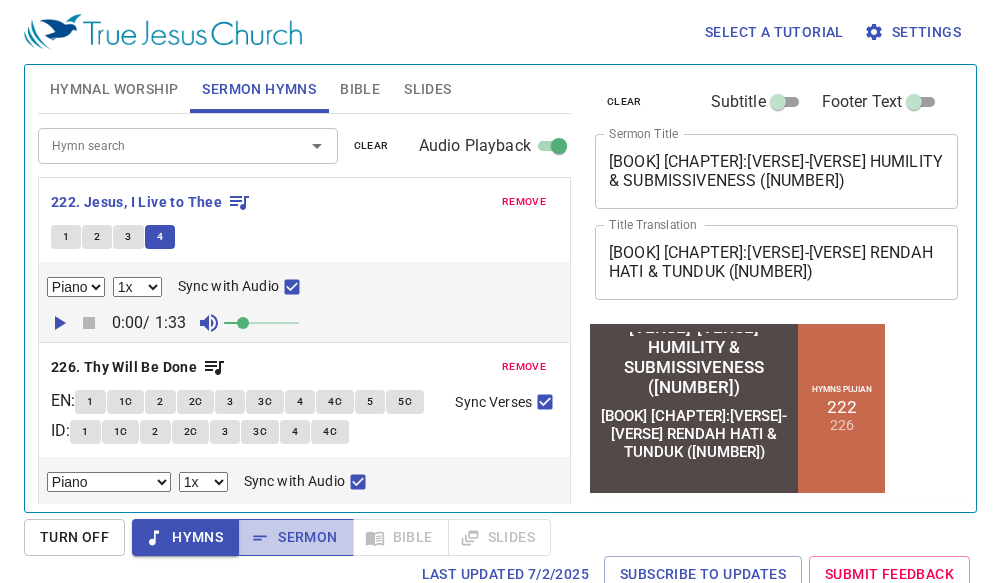 click on "Sermon" at bounding box center [295, 537] 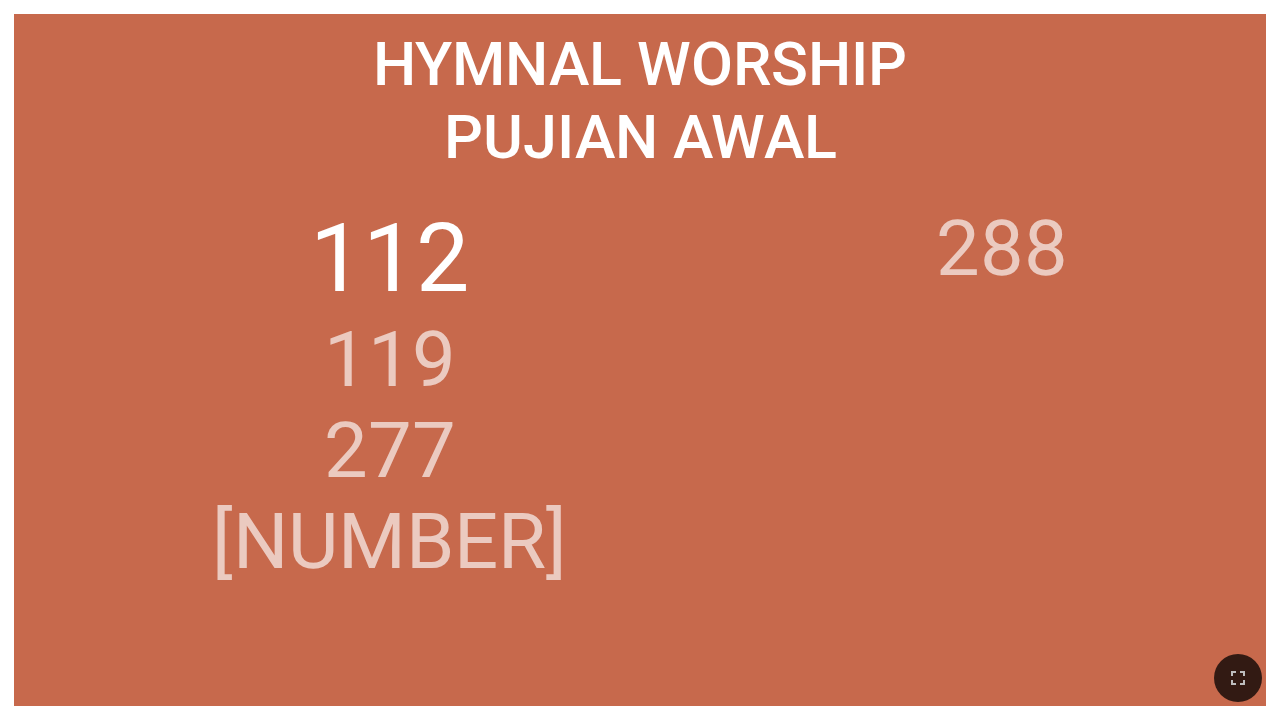 scroll, scrollTop: 0, scrollLeft: 0, axis: both 